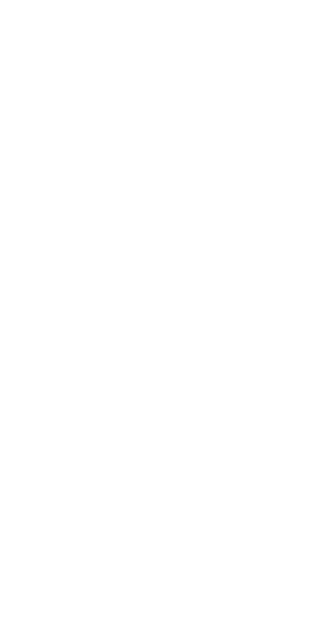 scroll, scrollTop: 0, scrollLeft: 0, axis: both 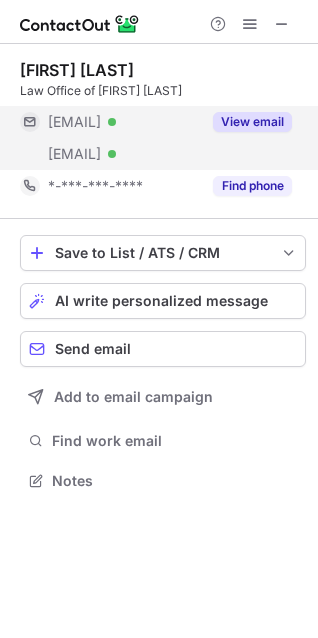 click on "View email" at bounding box center [252, 122] 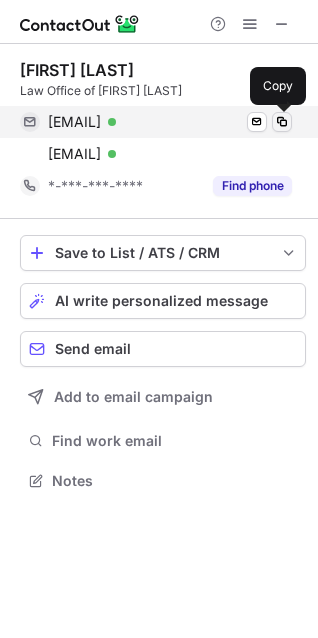 click at bounding box center (282, 122) 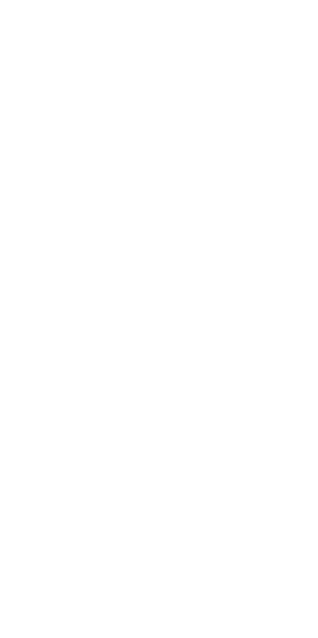 scroll, scrollTop: 0, scrollLeft: 0, axis: both 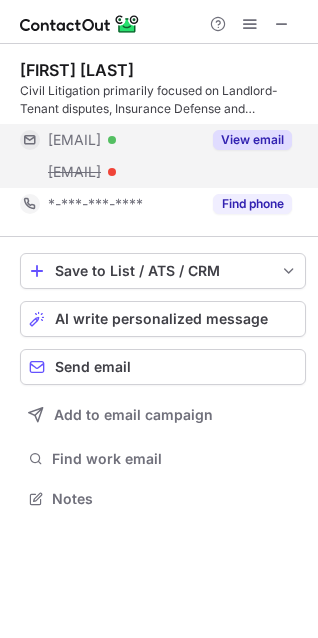 click on "View email" at bounding box center (252, 140) 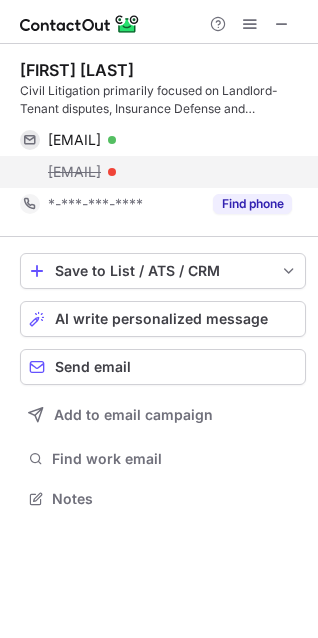 click on "jim@kmfpc.com" at bounding box center (170, 172) 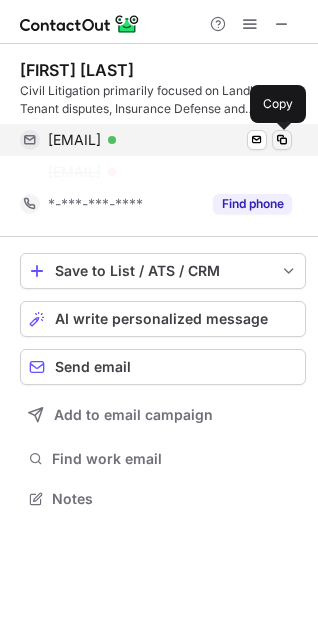 click at bounding box center (282, 140) 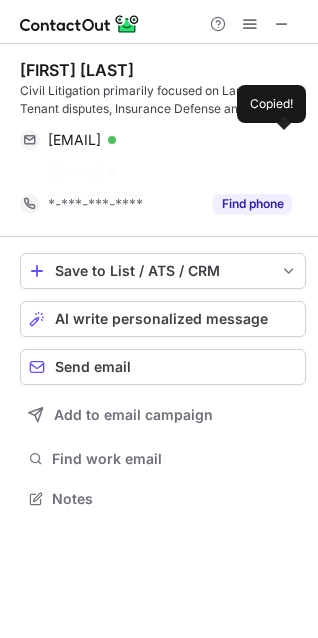 scroll, scrollTop: 453, scrollLeft: 318, axis: both 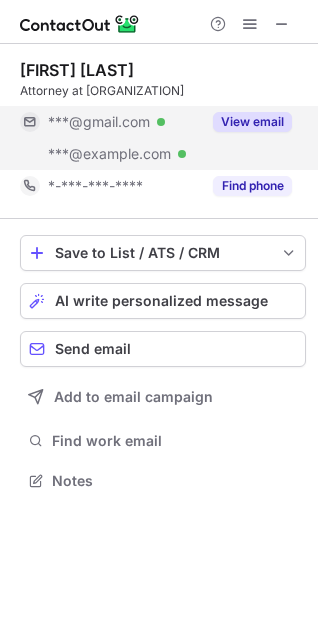 click on "View email" at bounding box center [252, 122] 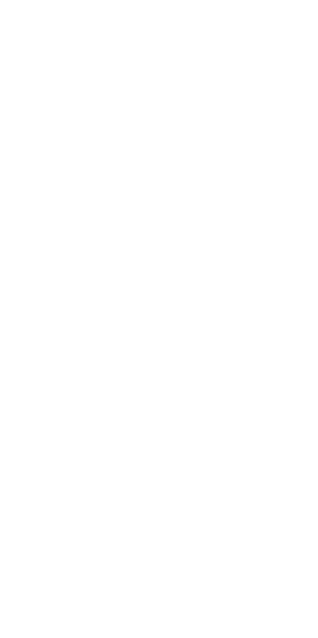 scroll, scrollTop: 0, scrollLeft: 0, axis: both 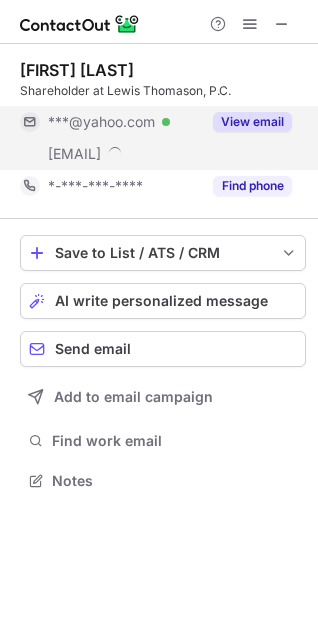 click on "View email" at bounding box center (252, 122) 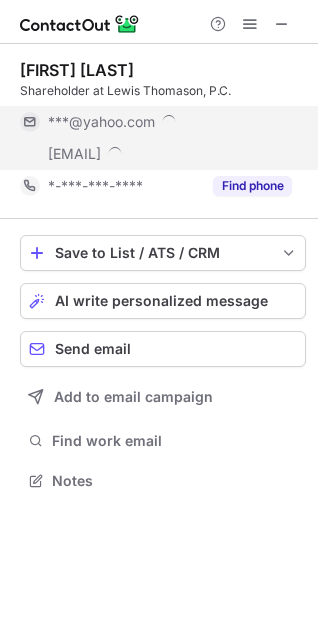 scroll, scrollTop: 10, scrollLeft: 10, axis: both 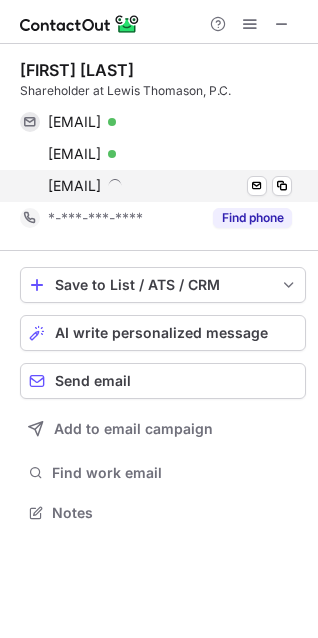 click on "pwhitt@lewisking.com" at bounding box center (170, 186) 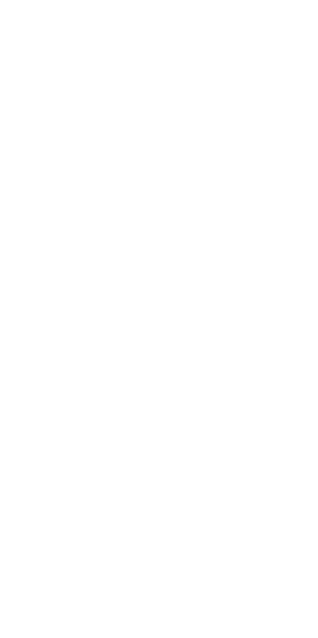 scroll, scrollTop: 0, scrollLeft: 0, axis: both 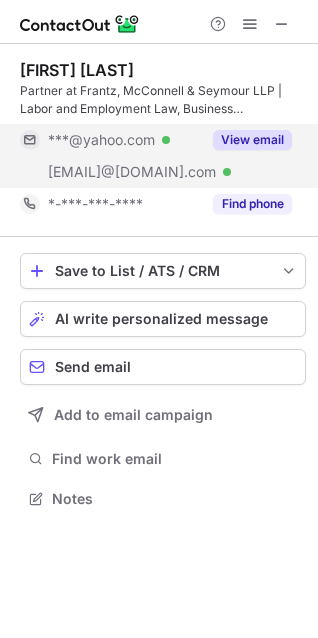 click on "View email" at bounding box center (252, 140) 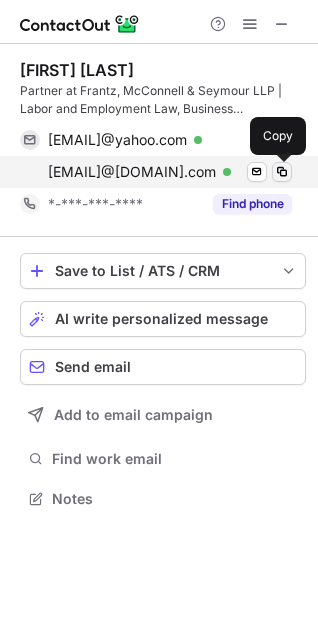 click at bounding box center (282, 172) 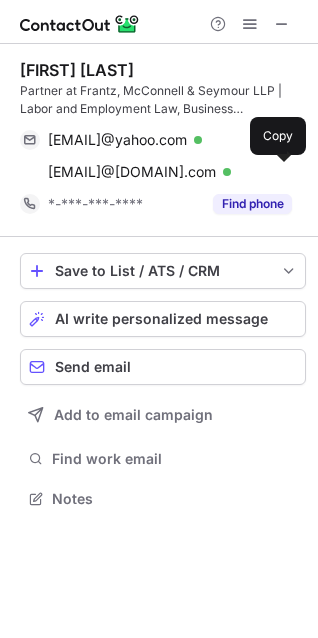 type 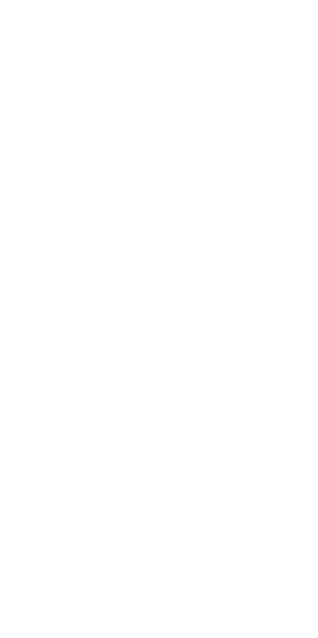 scroll, scrollTop: 0, scrollLeft: 0, axis: both 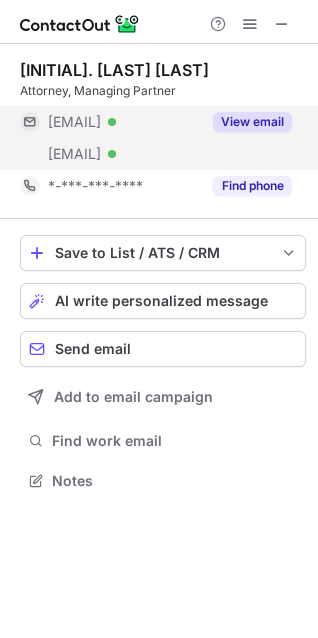 click on "View email" at bounding box center [252, 122] 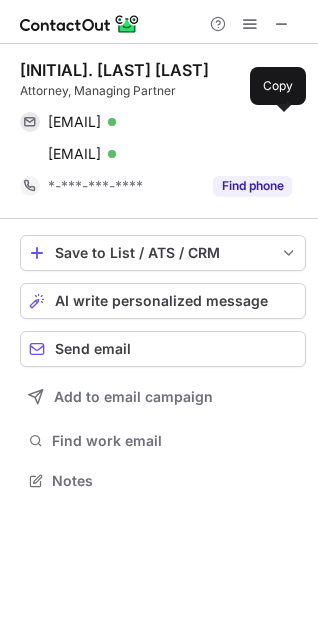 click at bounding box center (282, 122) 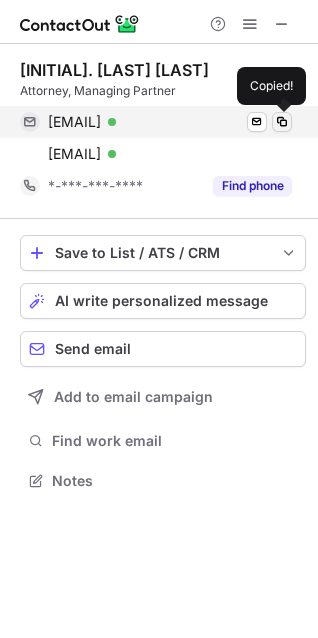 click at bounding box center (282, 122) 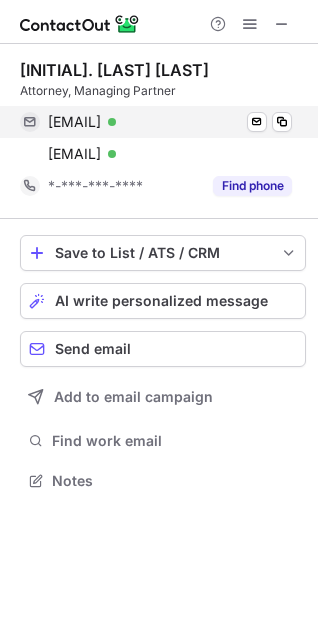 click on "smithdrweb@aol.com Verified Send email Copied!" at bounding box center (156, 122) 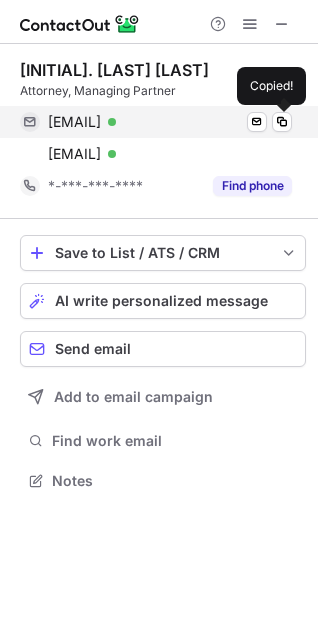 click on "smithdrweb@aol.com Verified Send email Copied!" at bounding box center (156, 122) 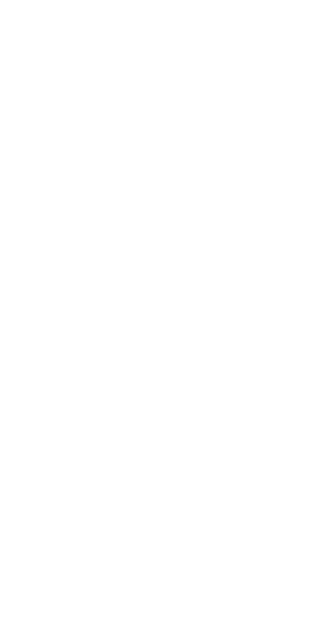 scroll, scrollTop: 0, scrollLeft: 0, axis: both 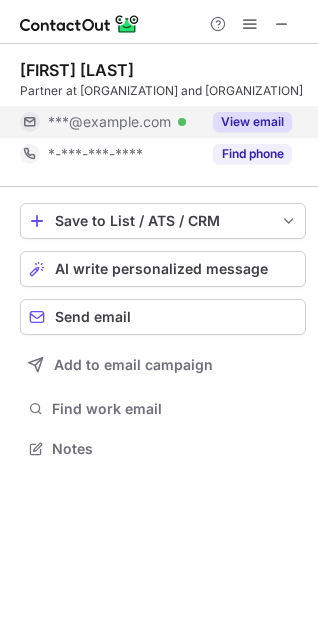 click on "View email" at bounding box center [252, 122] 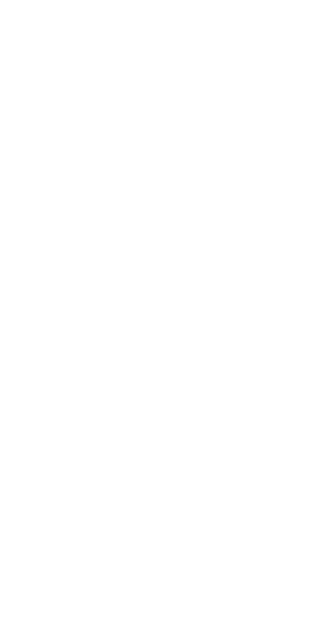 scroll, scrollTop: 0, scrollLeft: 0, axis: both 